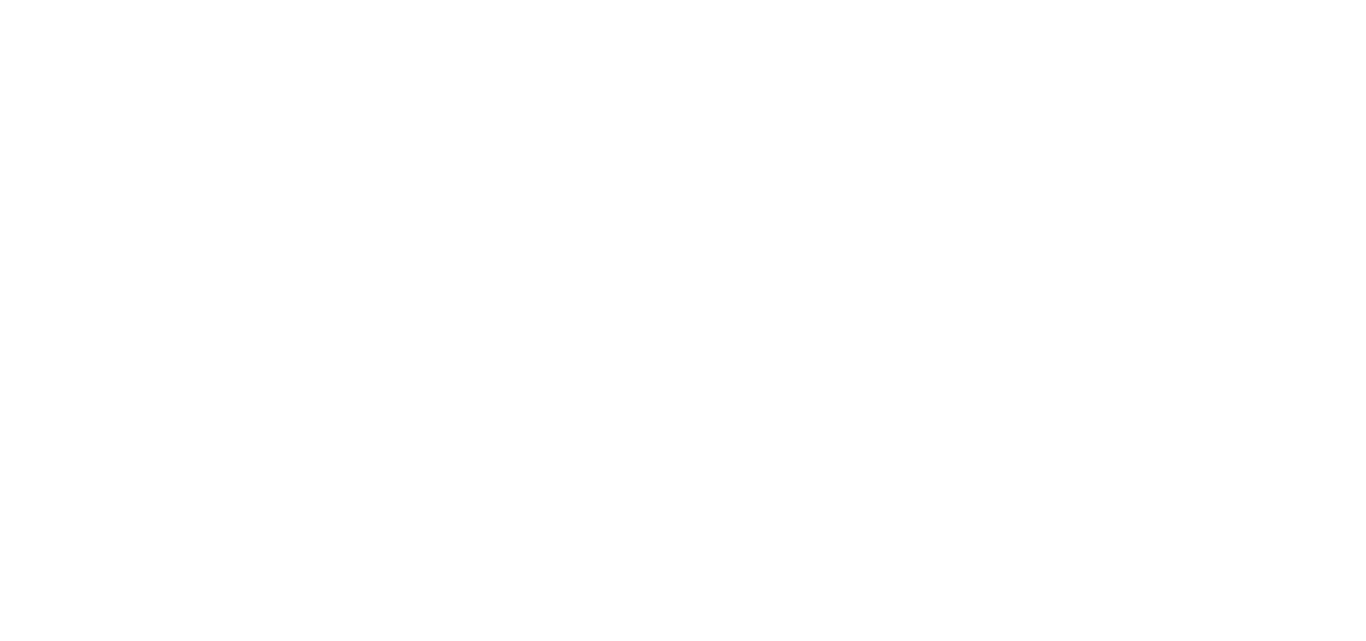 scroll, scrollTop: 0, scrollLeft: 0, axis: both 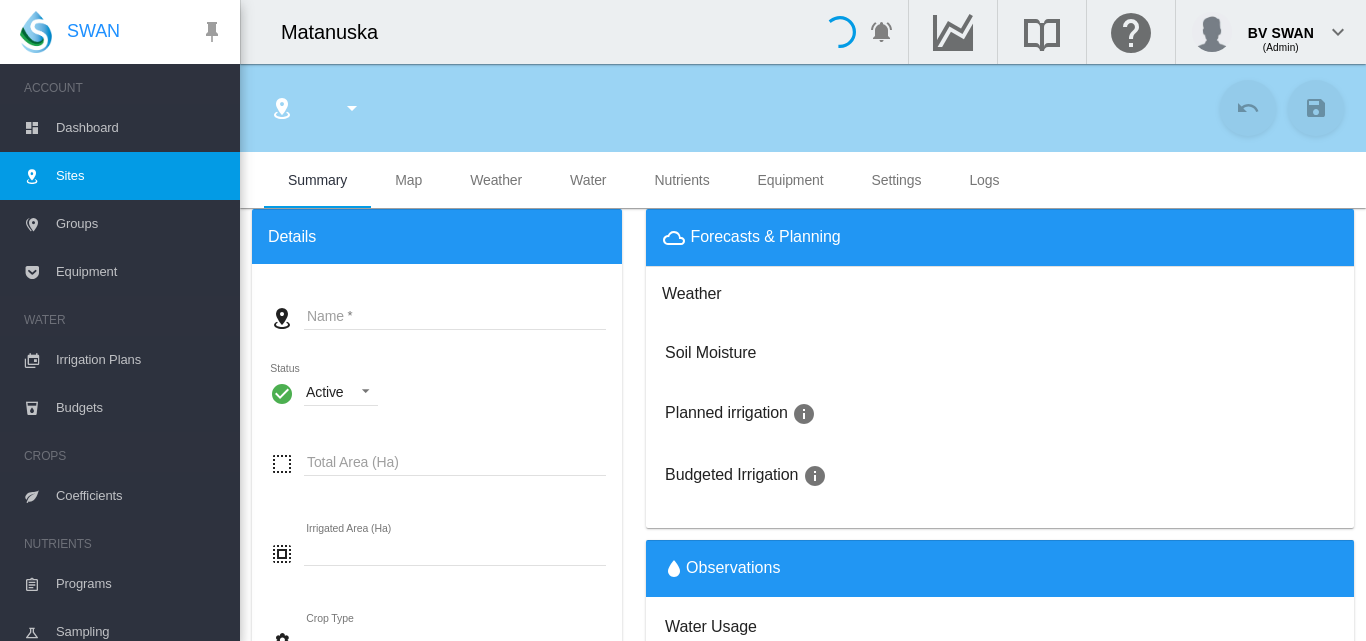 type on "**********" 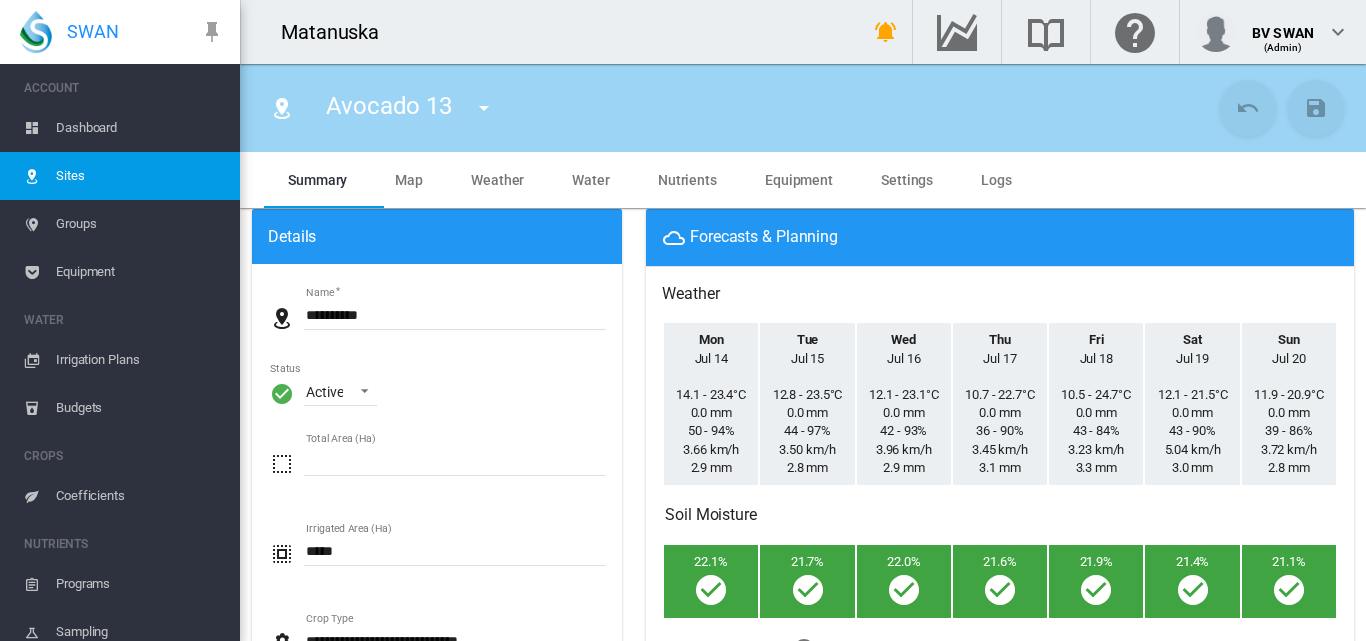 click on "Water" at bounding box center [591, 180] 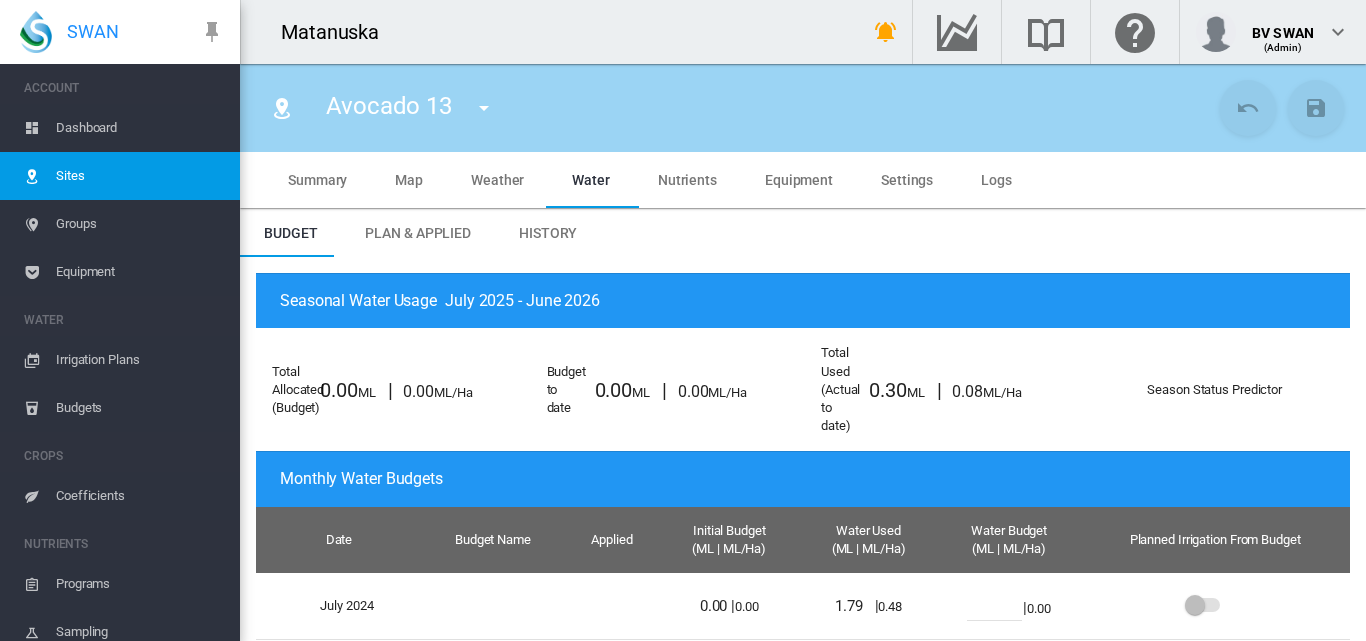 click on "Plan & Applied" at bounding box center [418, 233] 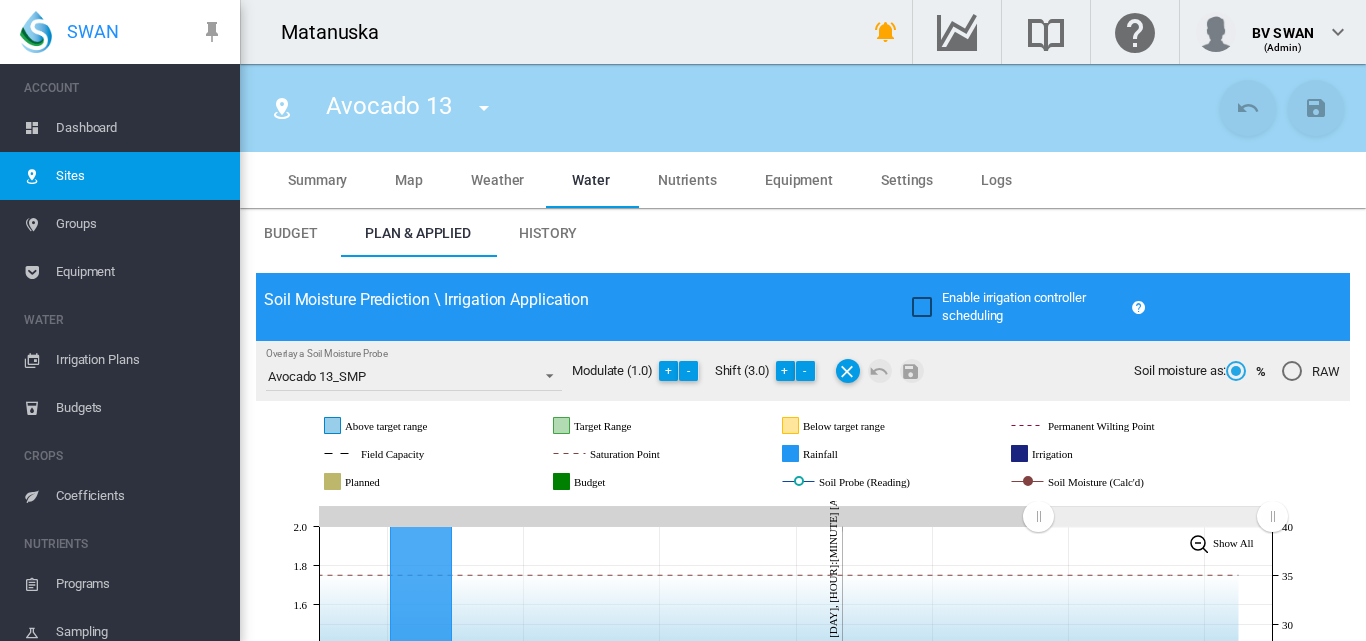 click on "Avocado 13
Avocado 04
Avocado 06
Avocado 09
Avocado 10 Avocado 11" at bounding box center (735, 108) 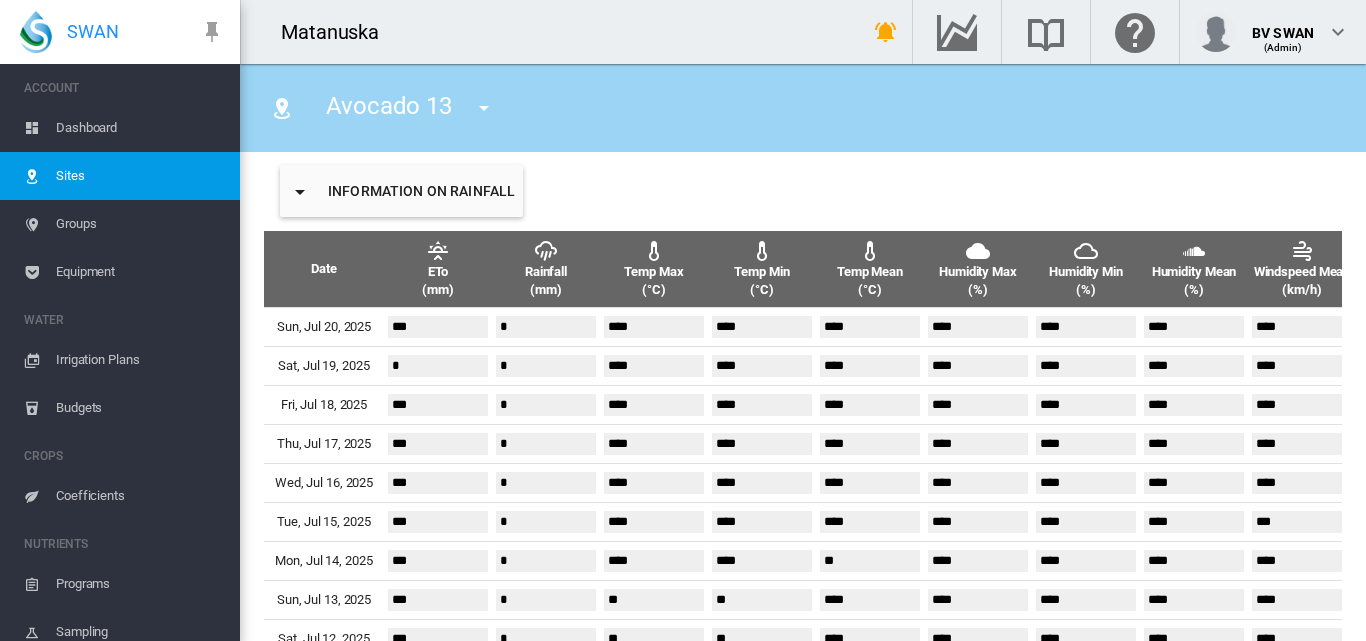 scroll, scrollTop: 700, scrollLeft: 0, axis: vertical 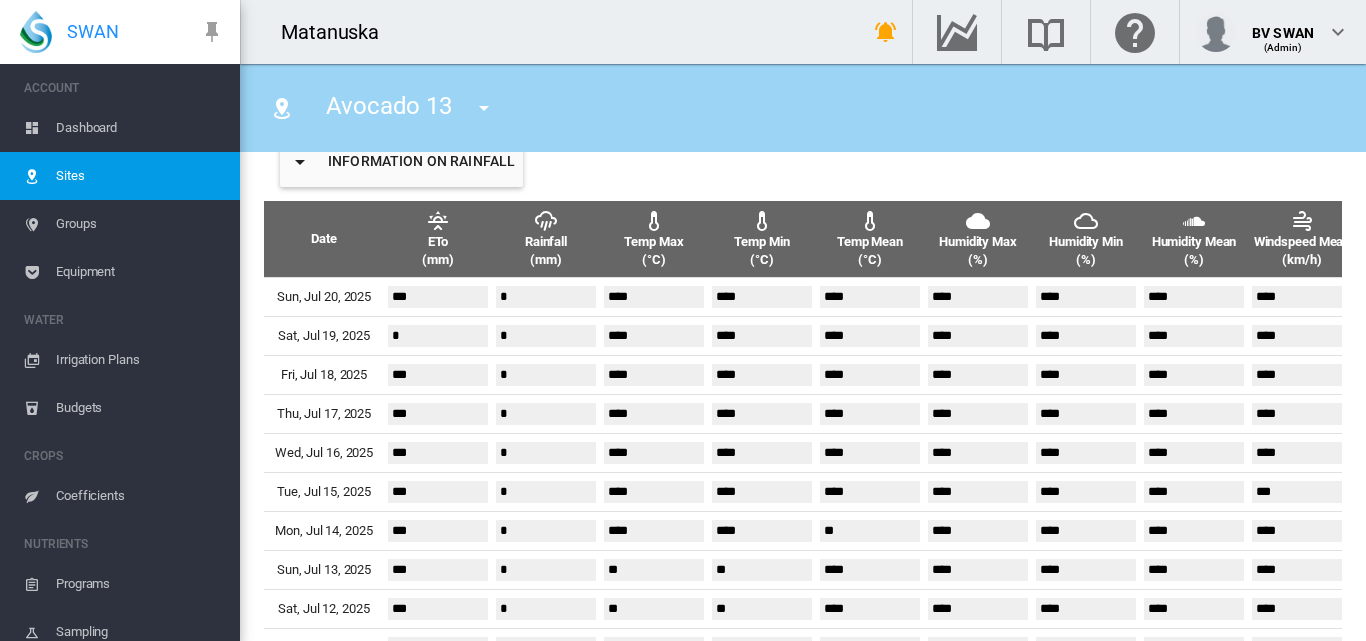 click at bounding box center [484, 108] 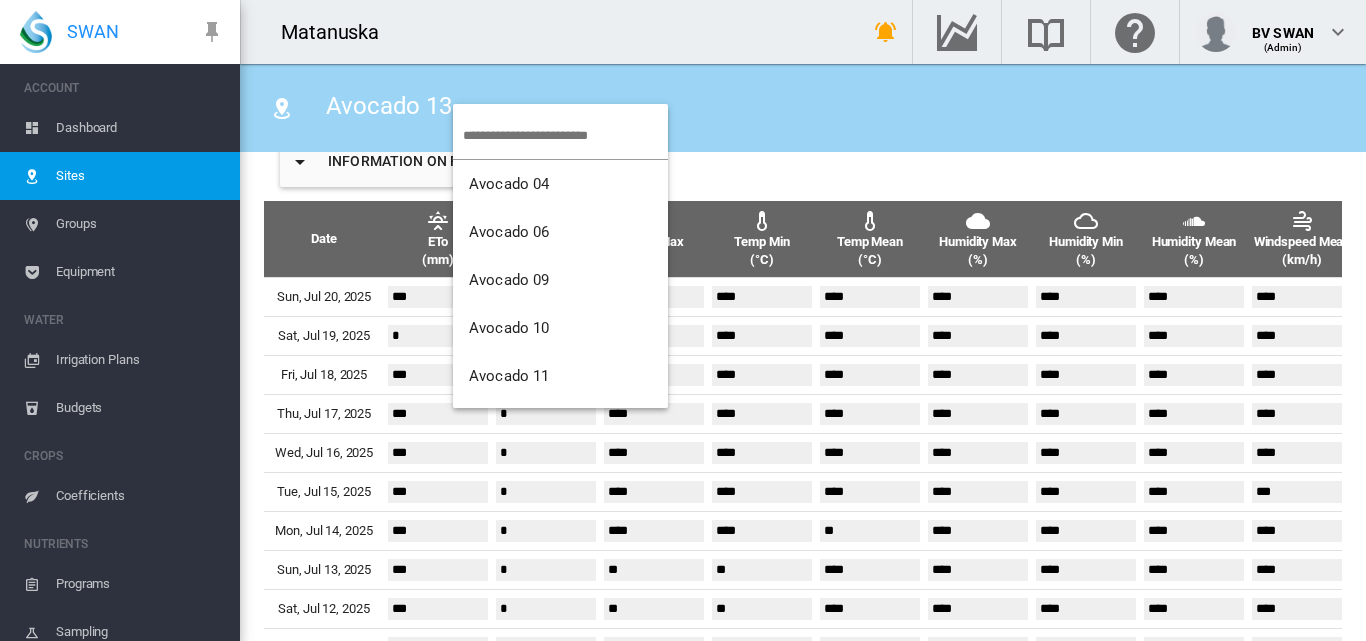 scroll, scrollTop: 600, scrollLeft: 0, axis: vertical 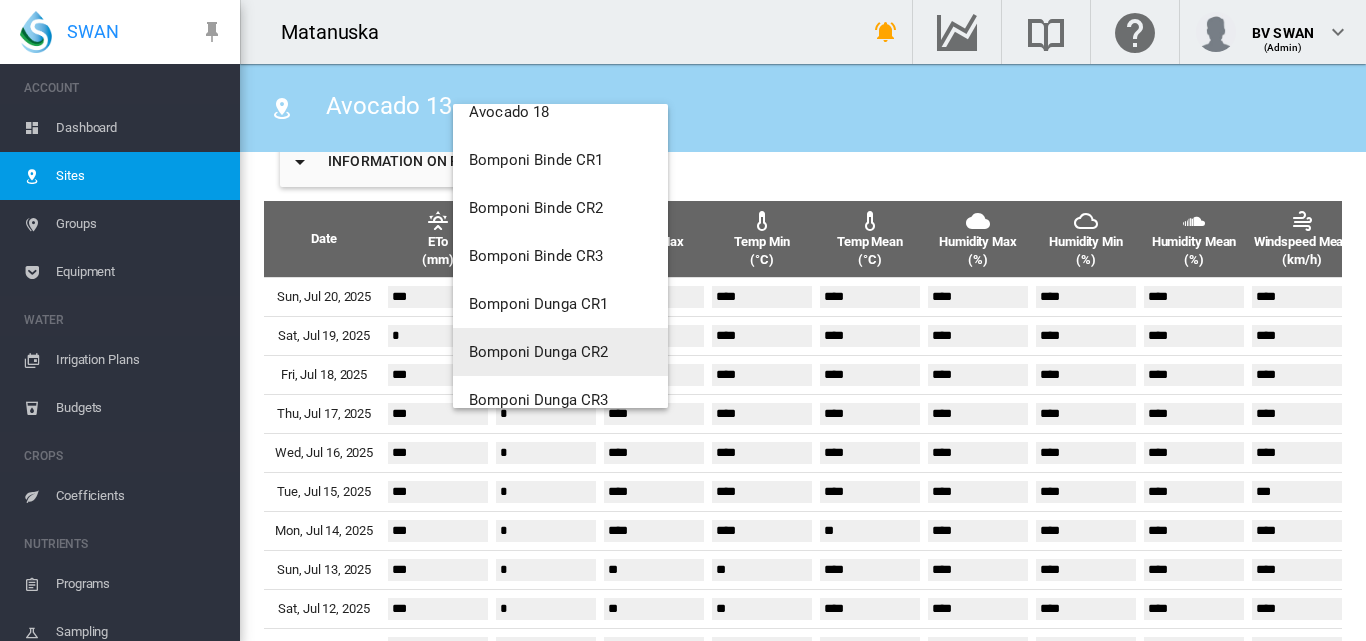 click on "Bomponi Dunga CR2" at bounding box center [539, 352] 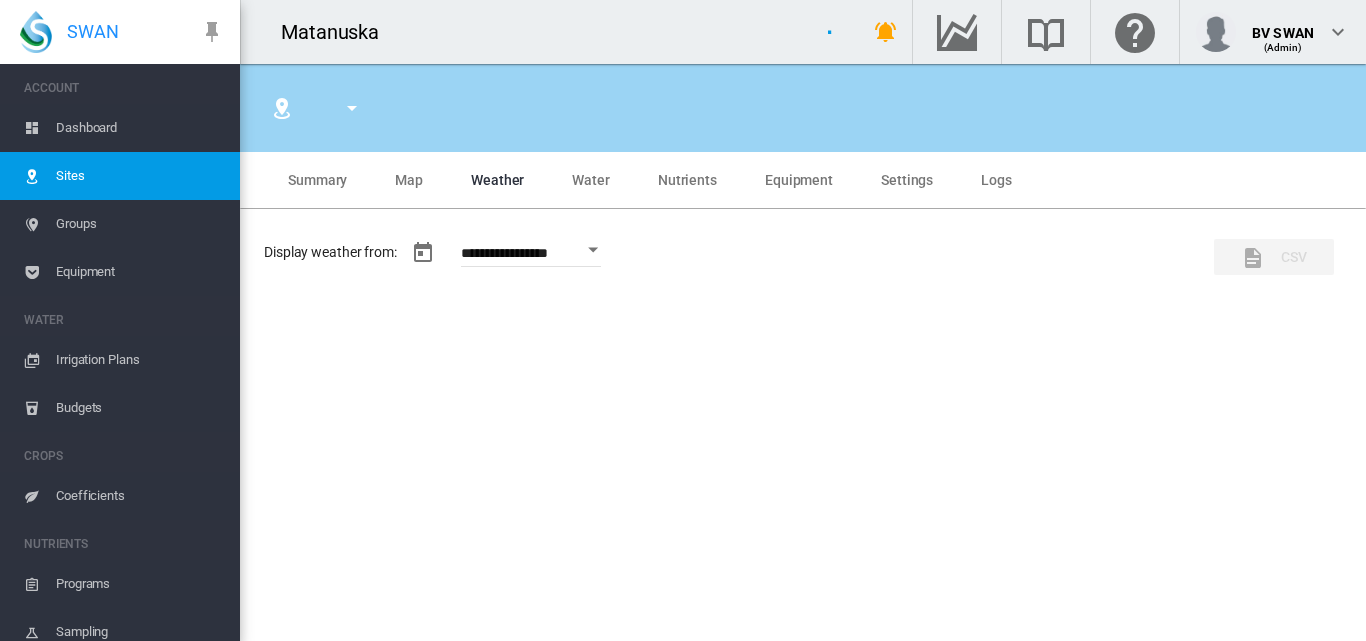 type on "*****" 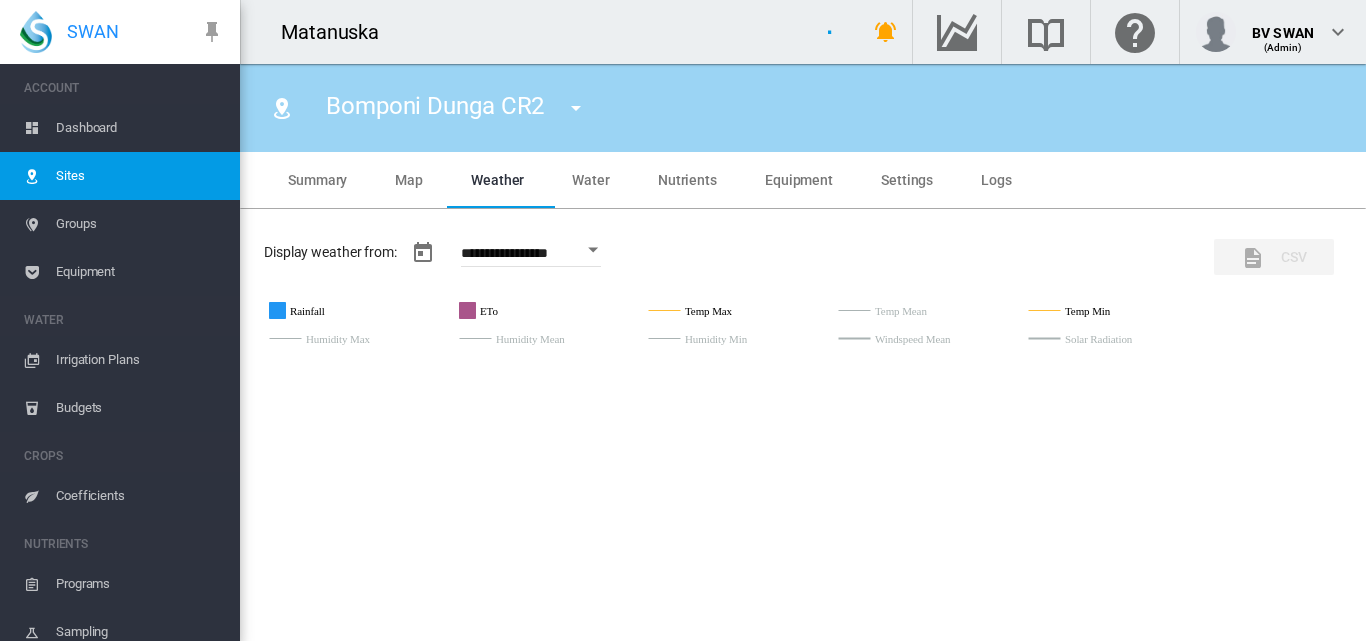 type on "**********" 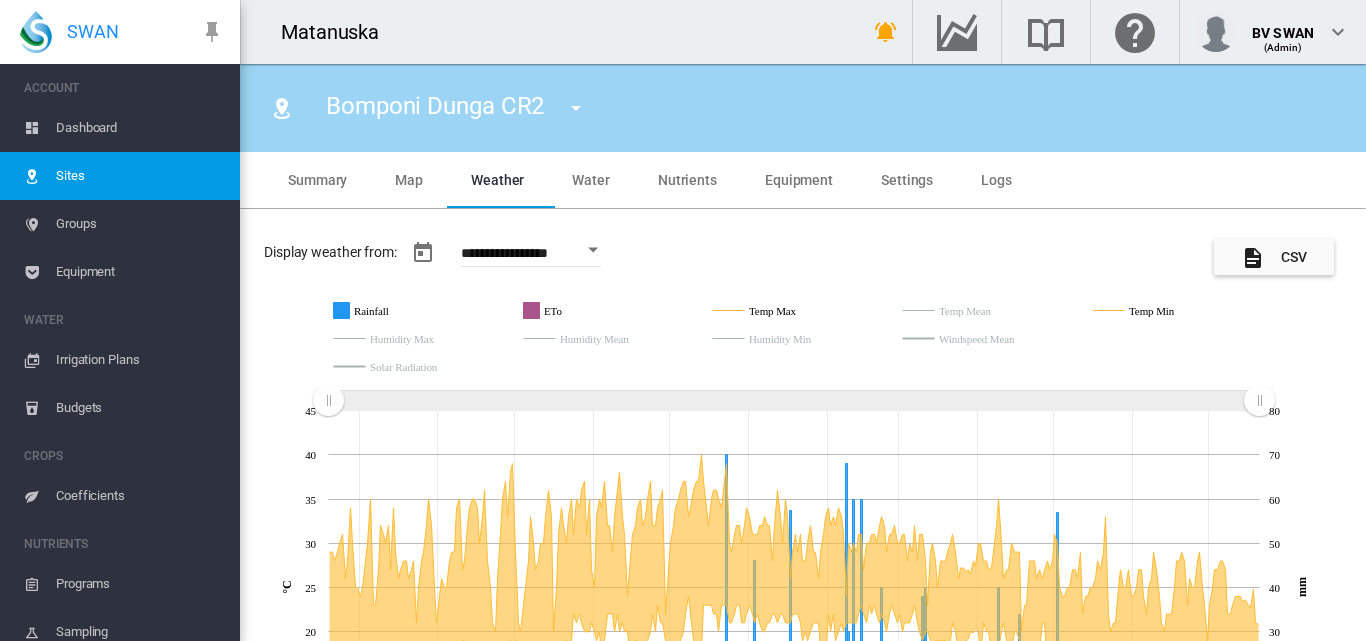 scroll, scrollTop: 744, scrollLeft: 0, axis: vertical 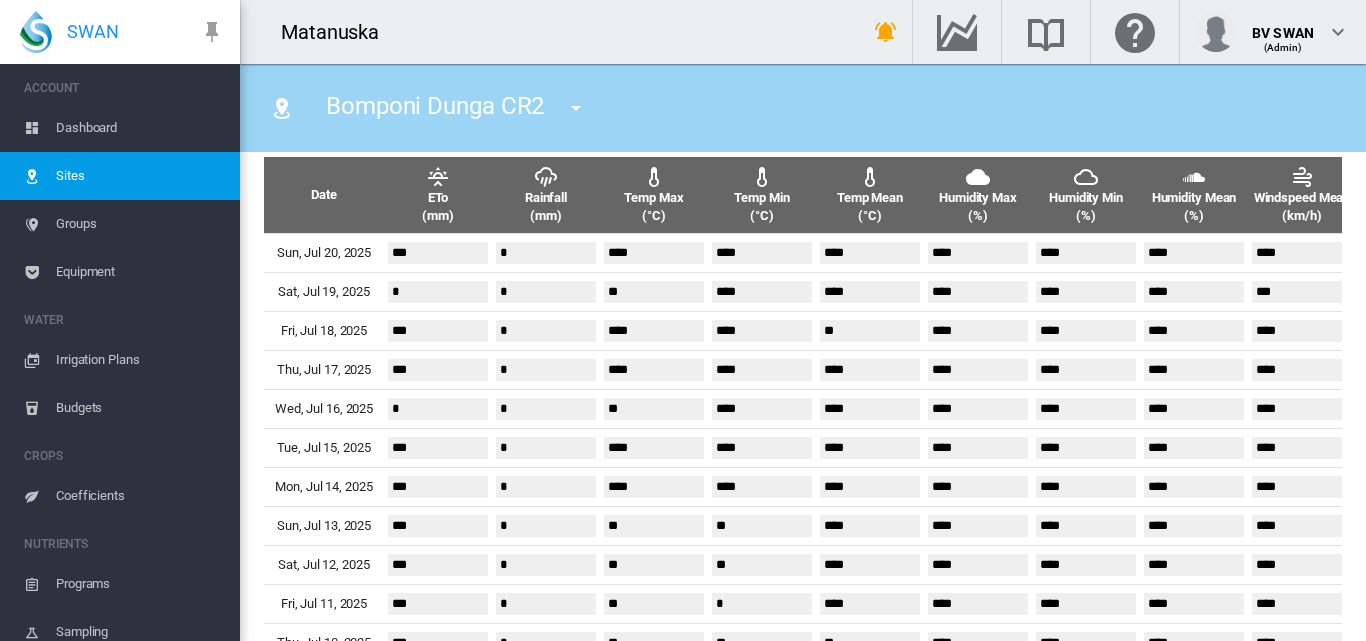 click at bounding box center [576, 108] 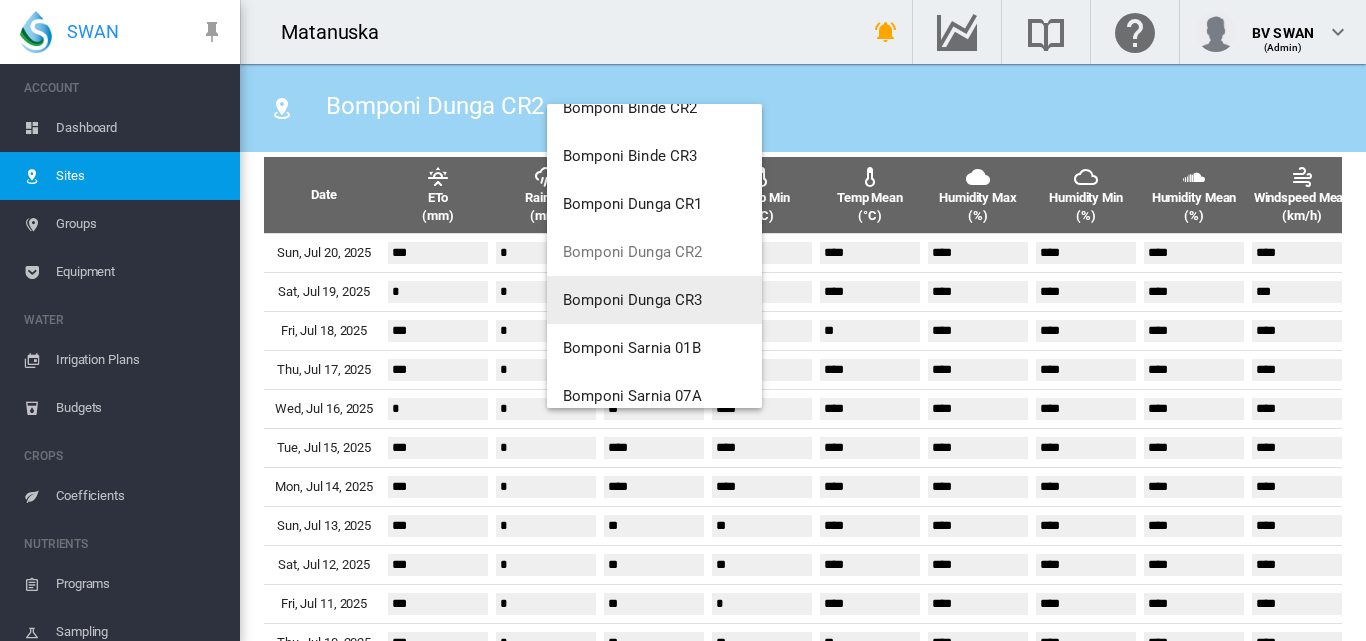 scroll, scrollTop: 1200, scrollLeft: 0, axis: vertical 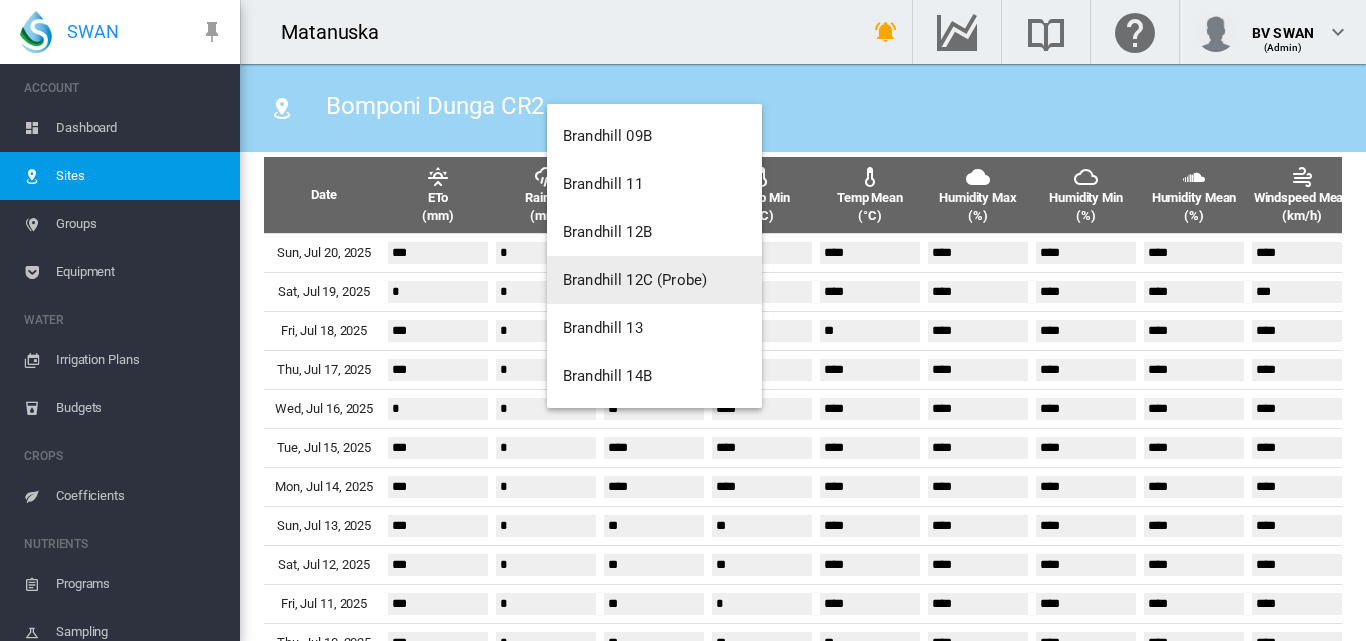 click on "Brandhill 12C (Probe)" at bounding box center (635, 280) 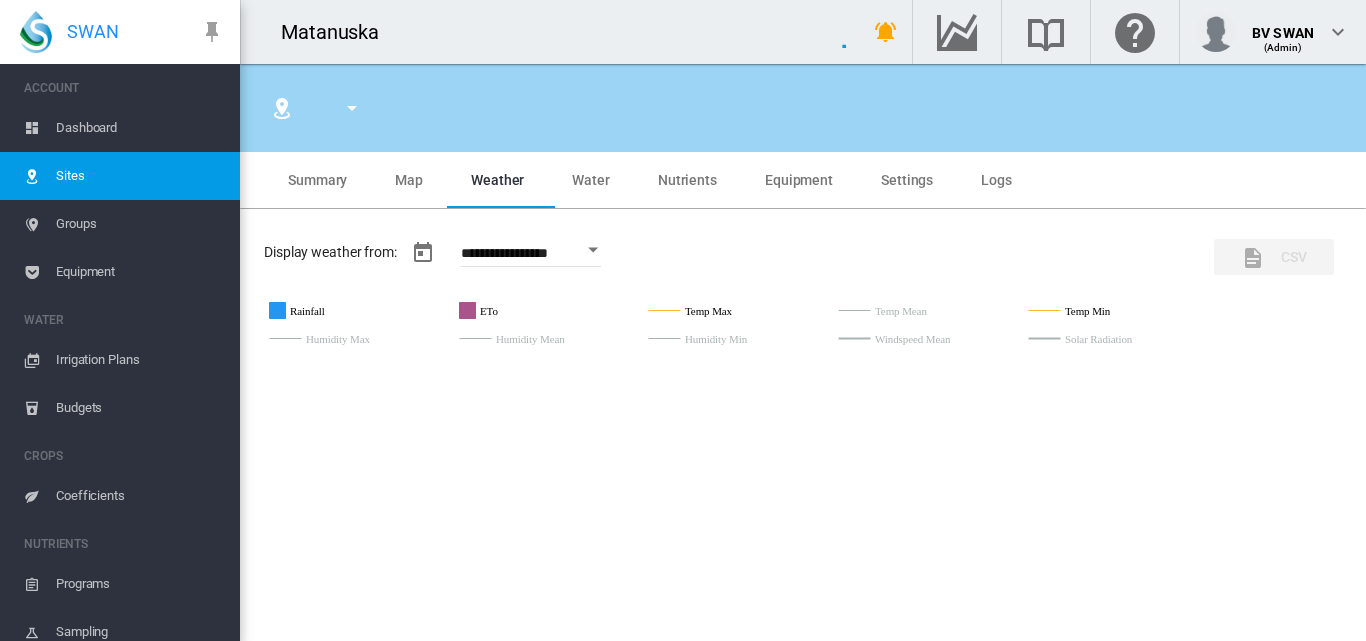 type on "*****" 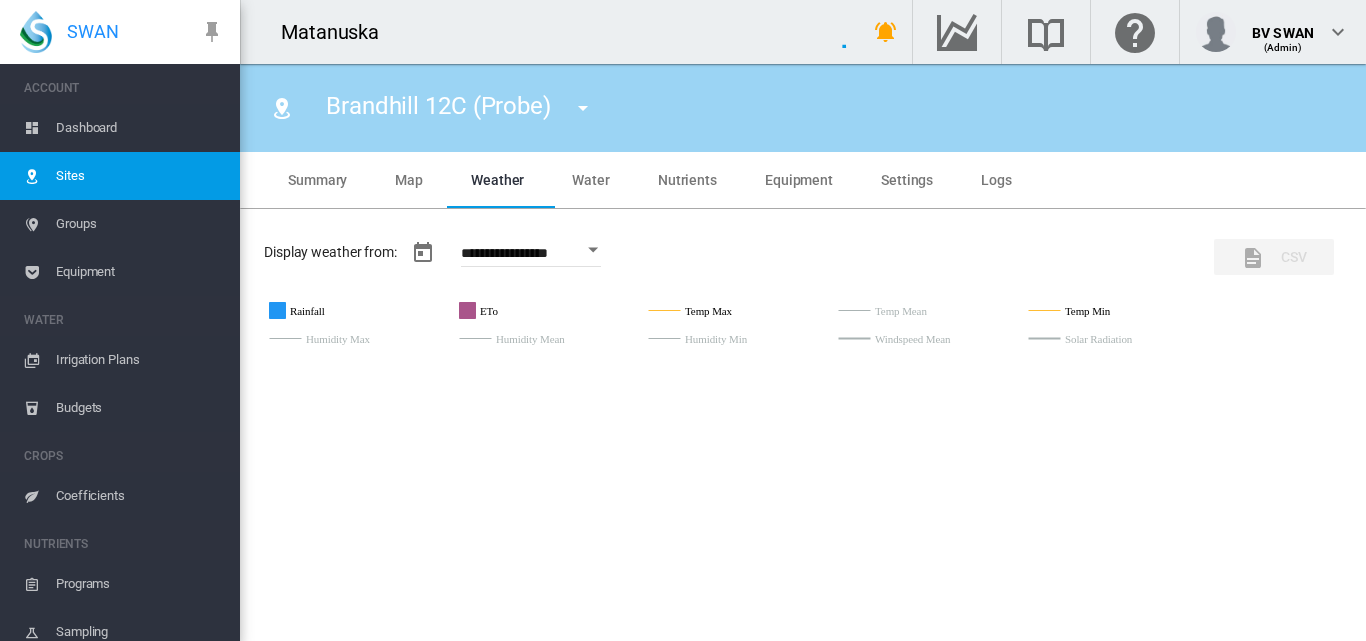 type on "**********" 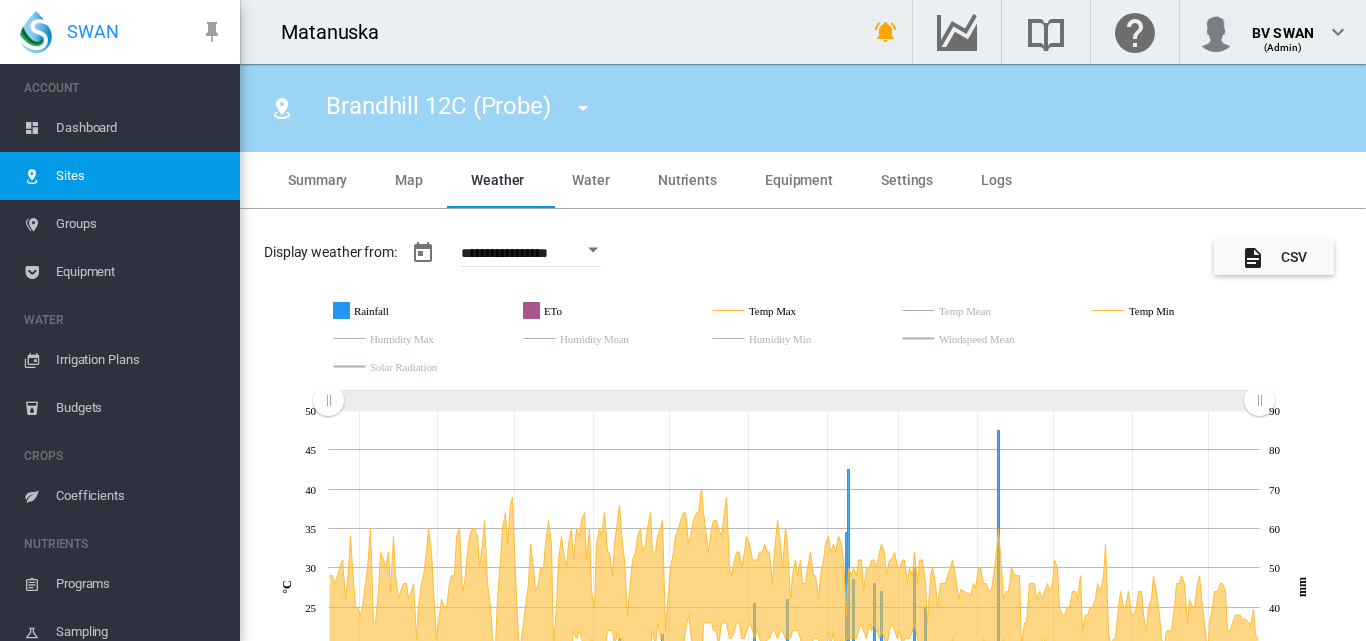 scroll, scrollTop: 0, scrollLeft: 0, axis: both 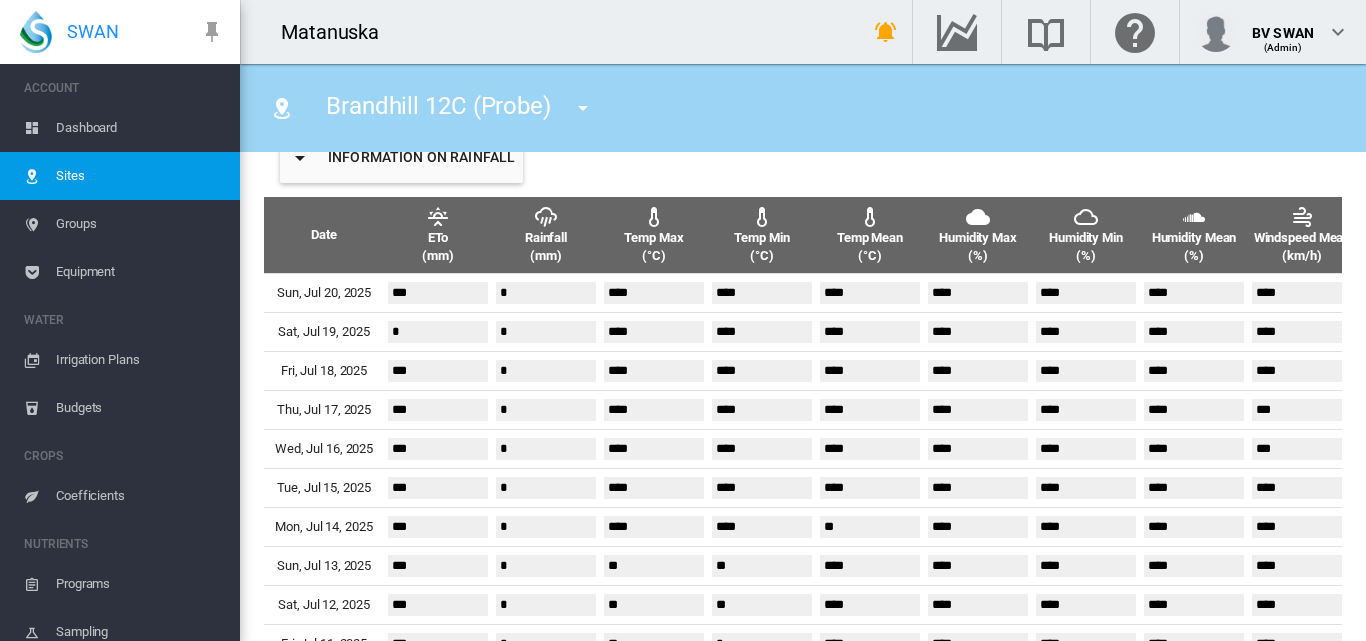 click at bounding box center (583, 108) 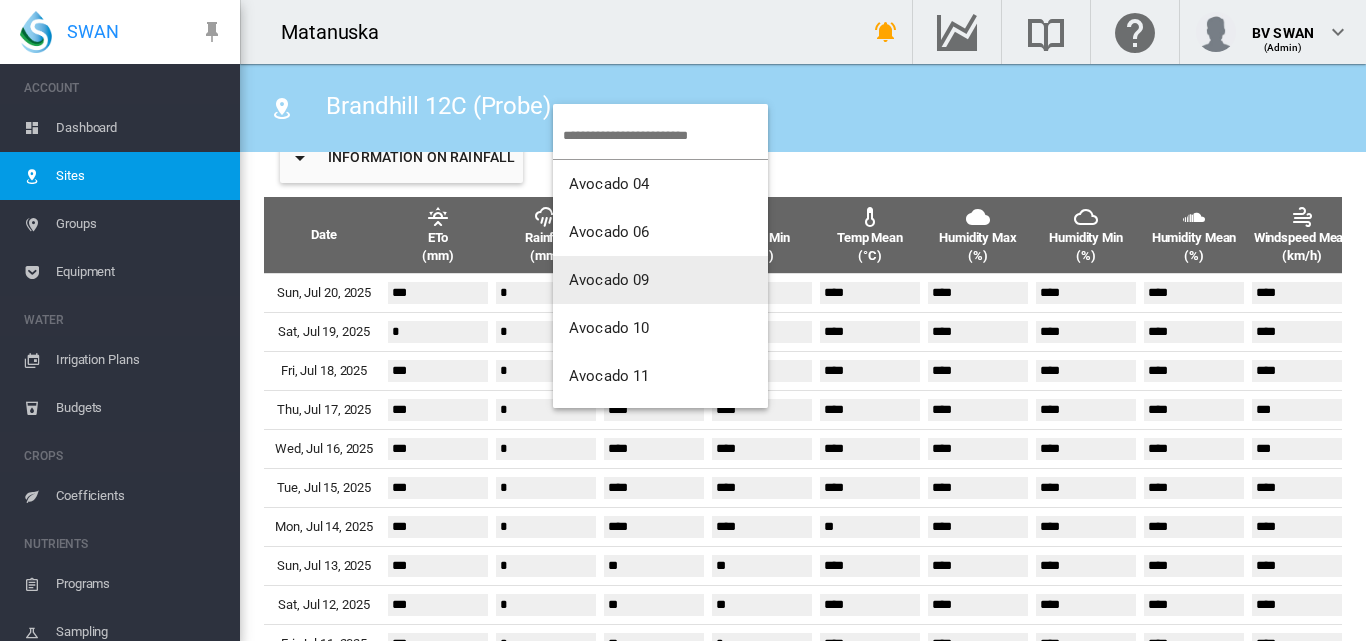 scroll, scrollTop: 600, scrollLeft: 0, axis: vertical 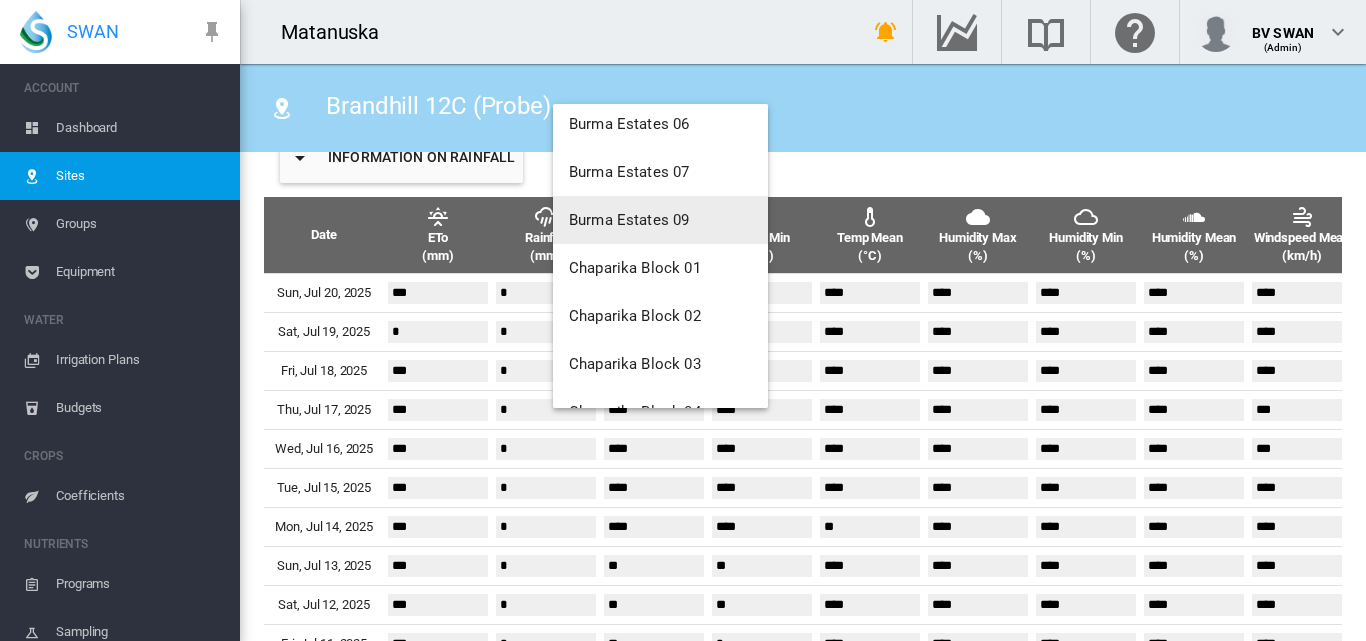 click on "Burma Estates 09" at bounding box center [629, 220] 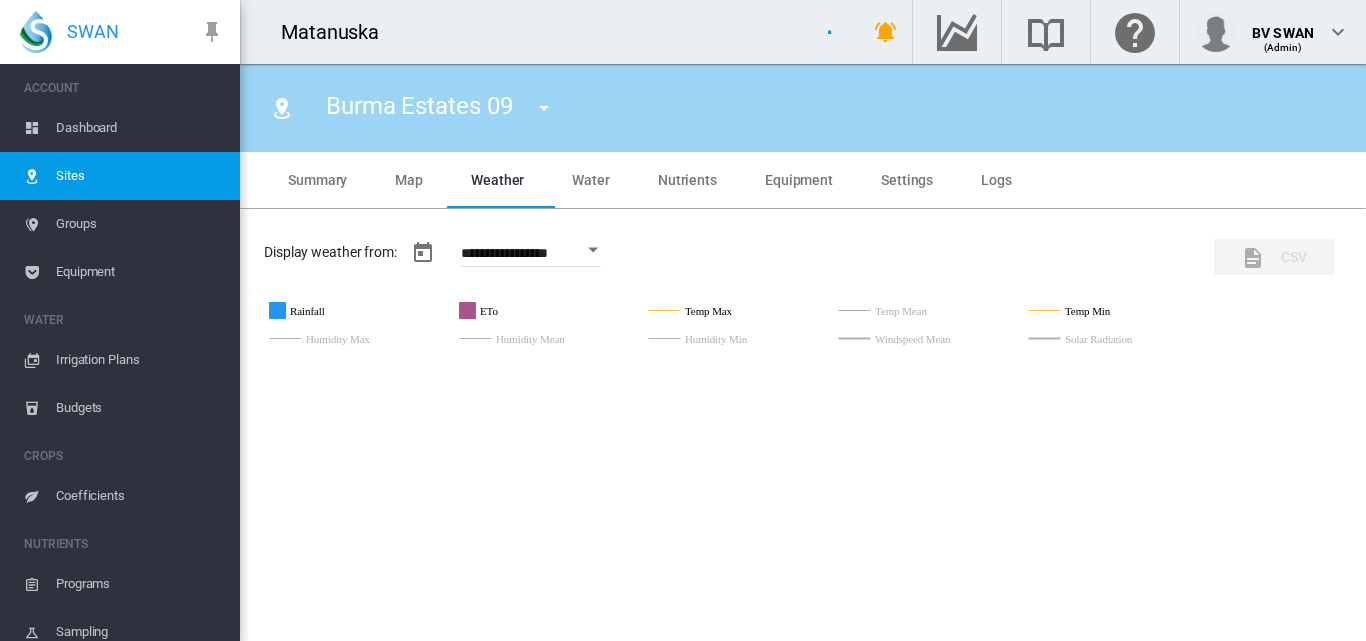 type on "**********" 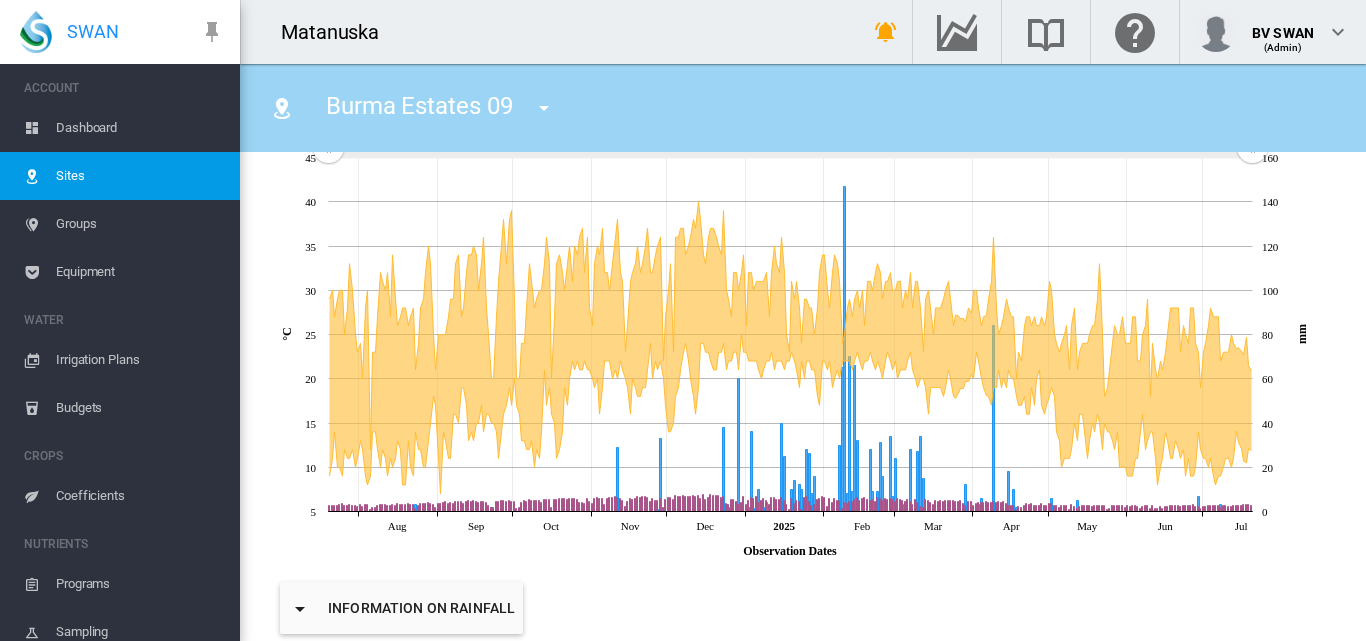 scroll, scrollTop: 784, scrollLeft: 0, axis: vertical 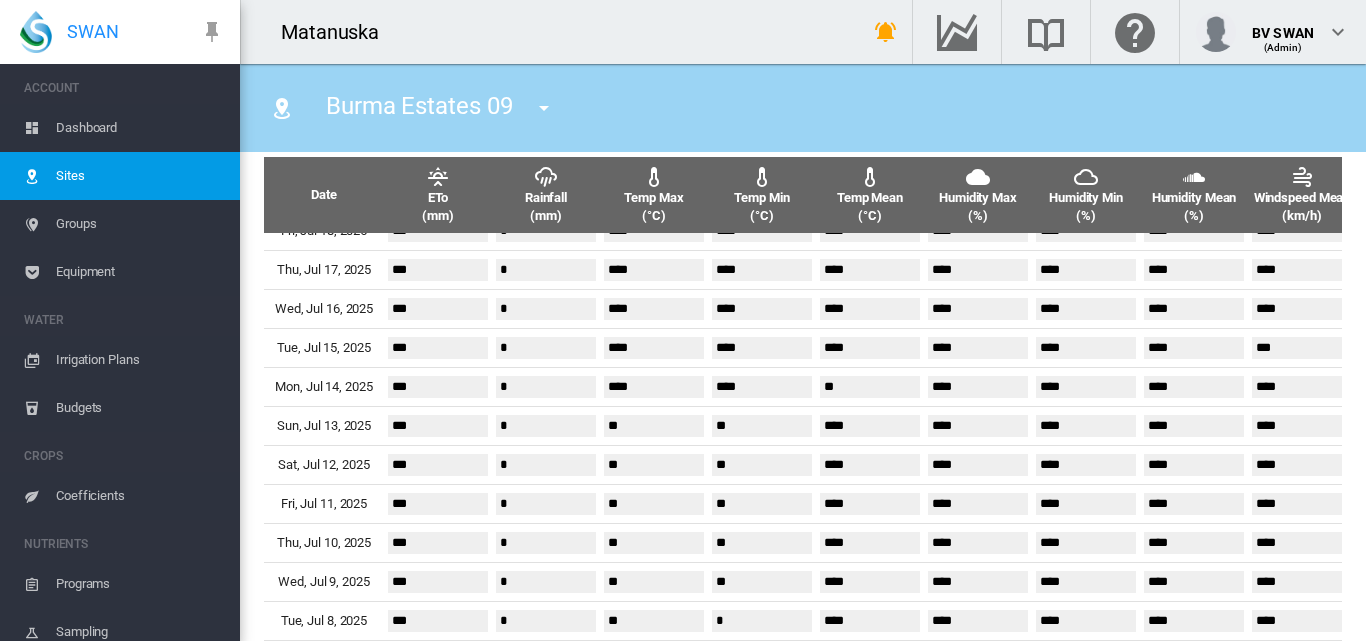 click at bounding box center (544, 108) 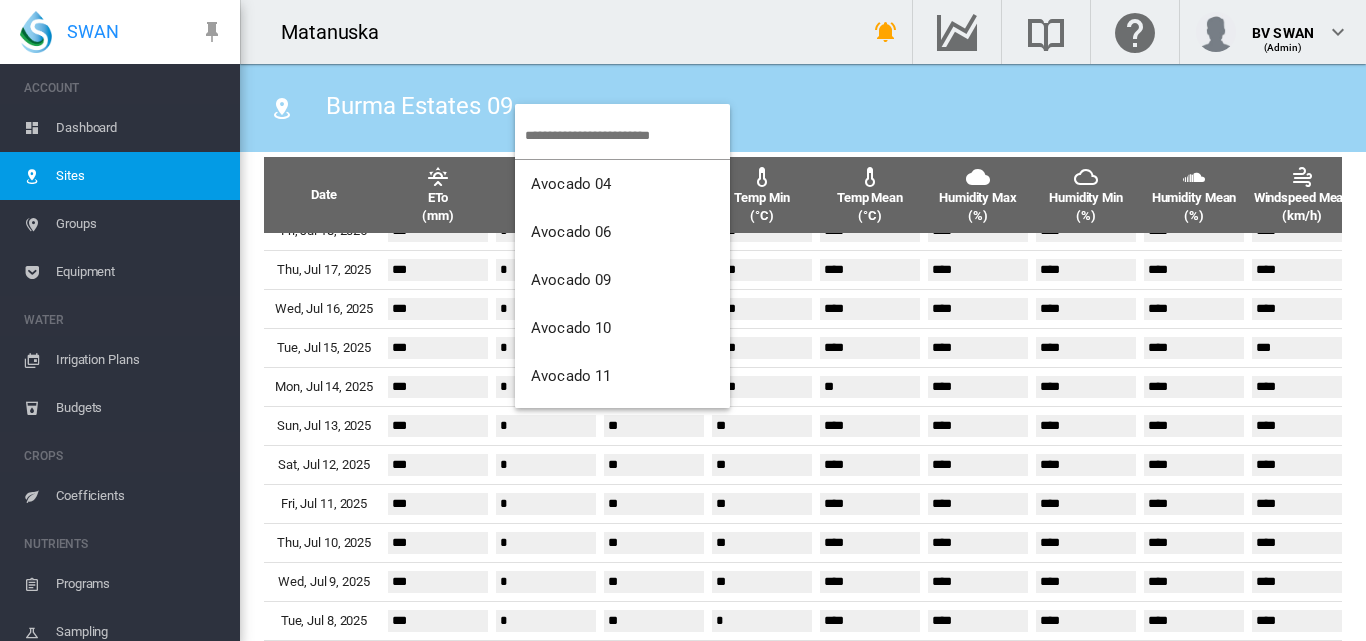 scroll, scrollTop: 700, scrollLeft: 0, axis: vertical 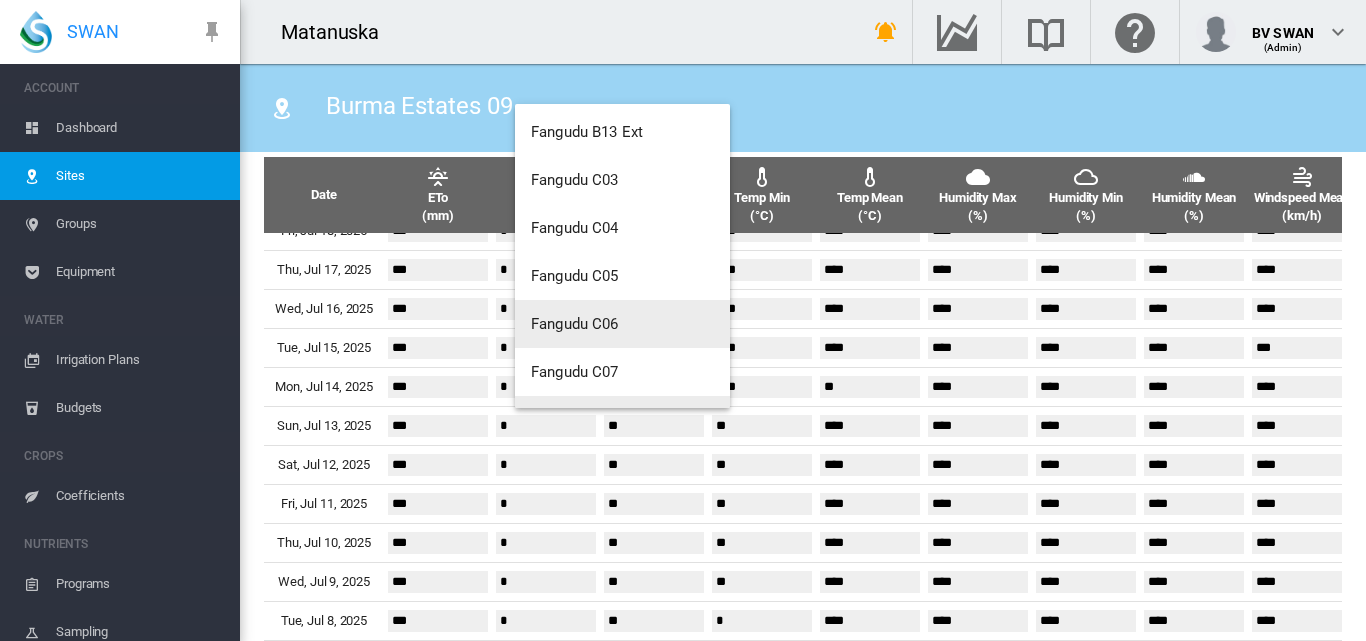 click on "Fangudu C08" at bounding box center [622, 420] 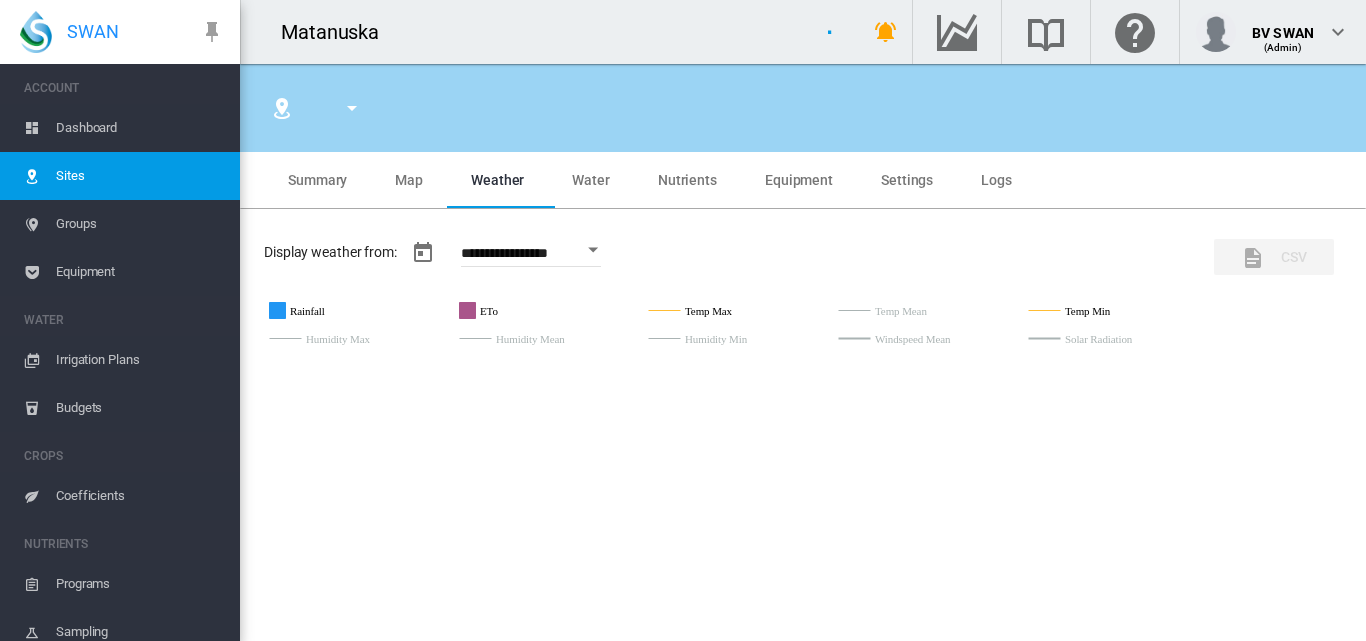 type on "**********" 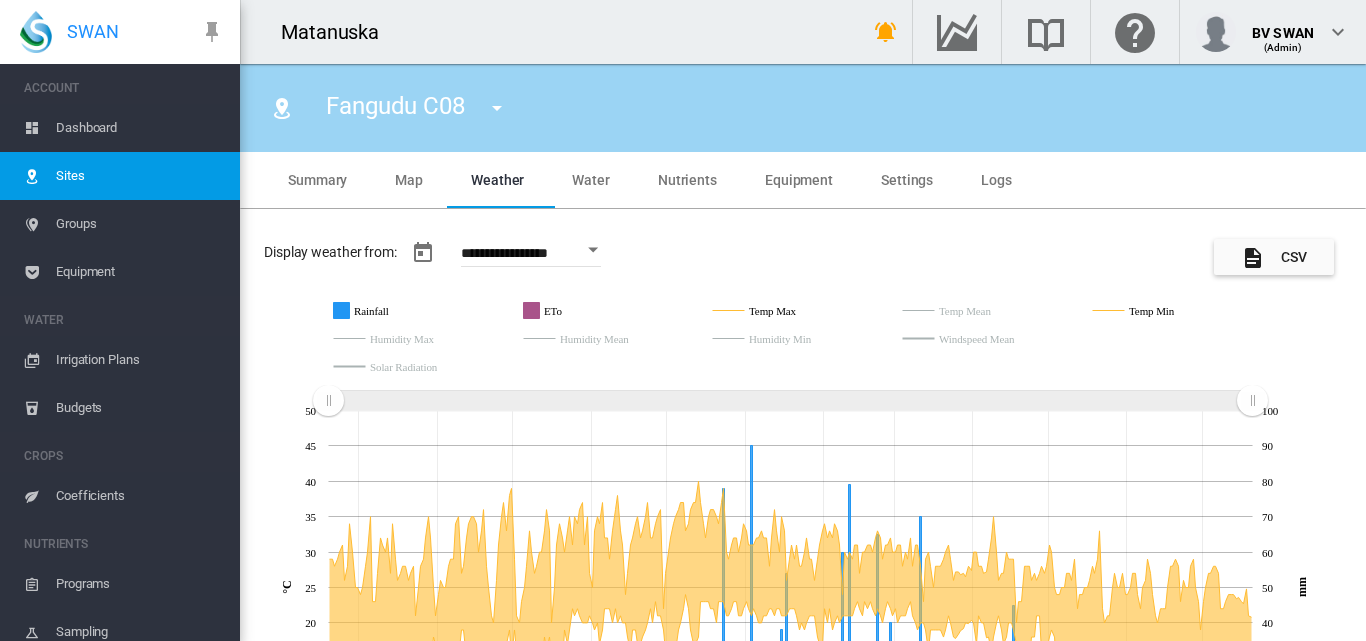 scroll, scrollTop: 744, scrollLeft: 0, axis: vertical 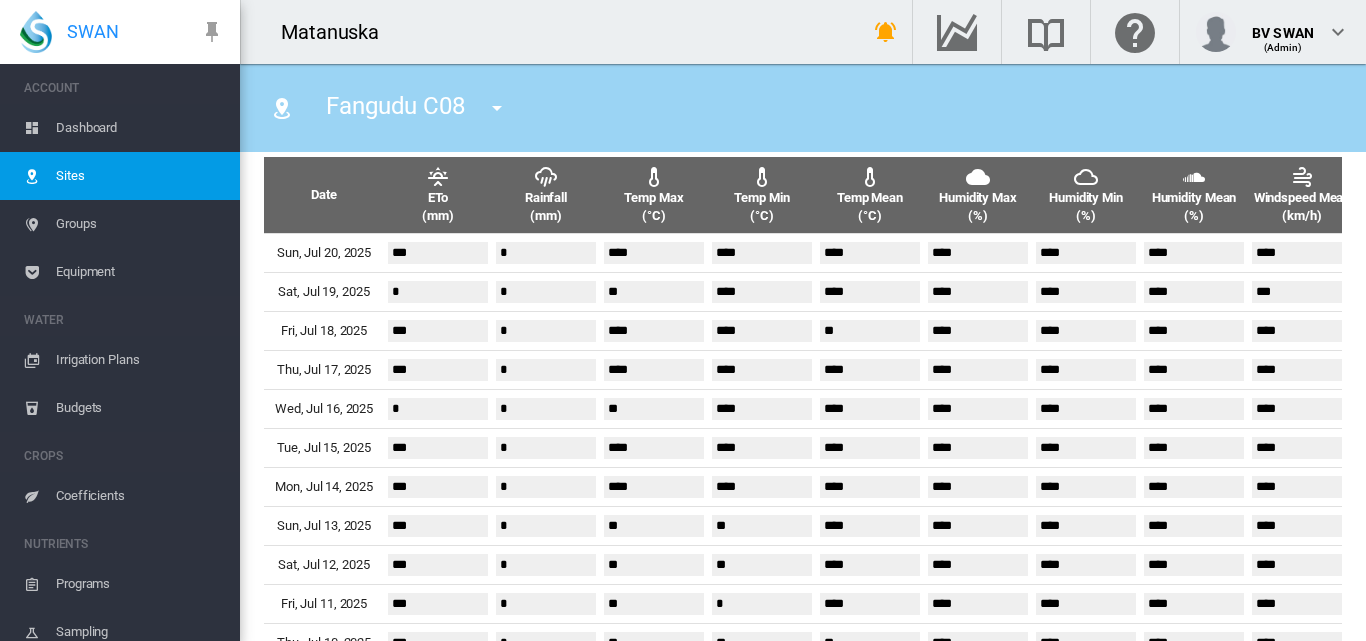 click at bounding box center (497, 108) 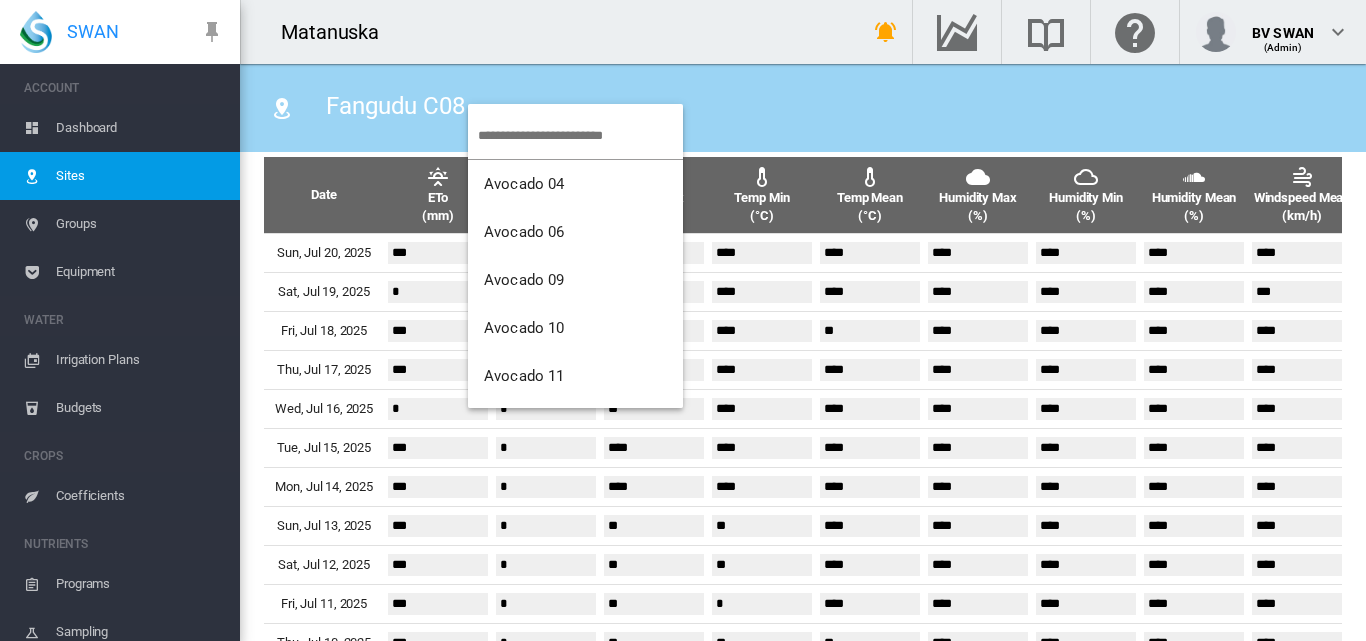 scroll, scrollTop: 1000, scrollLeft: 0, axis: vertical 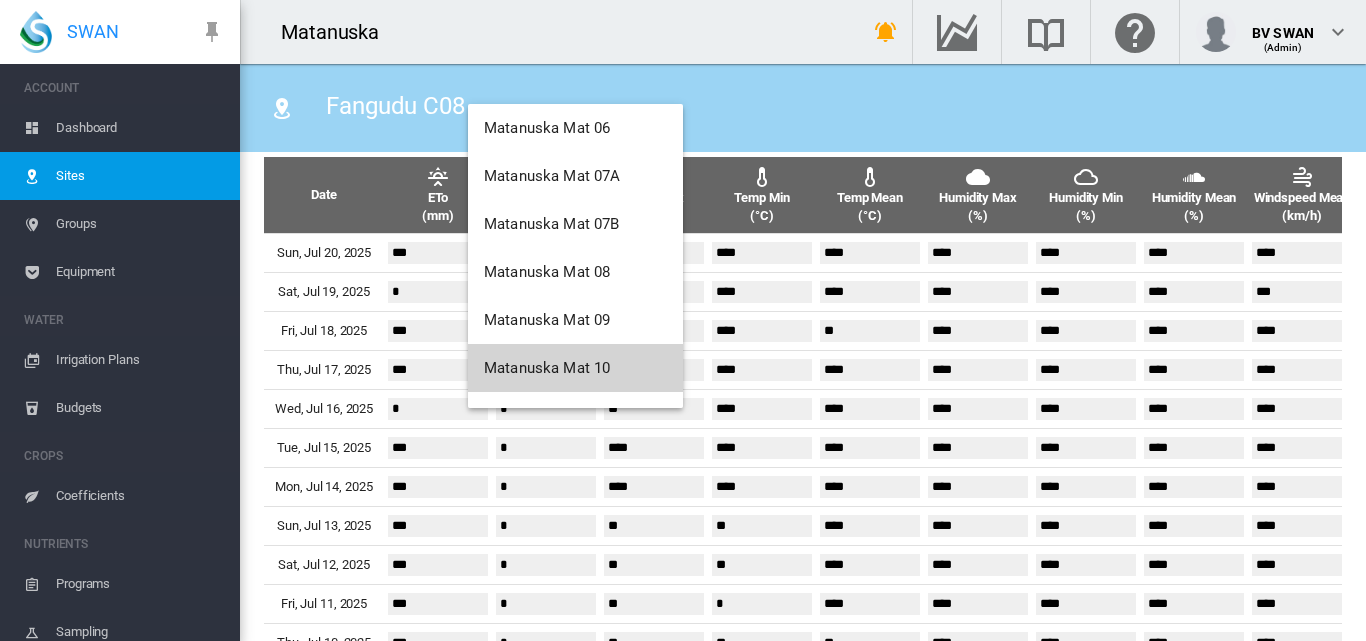 click on "Matanuska Mat 10" at bounding box center (547, 368) 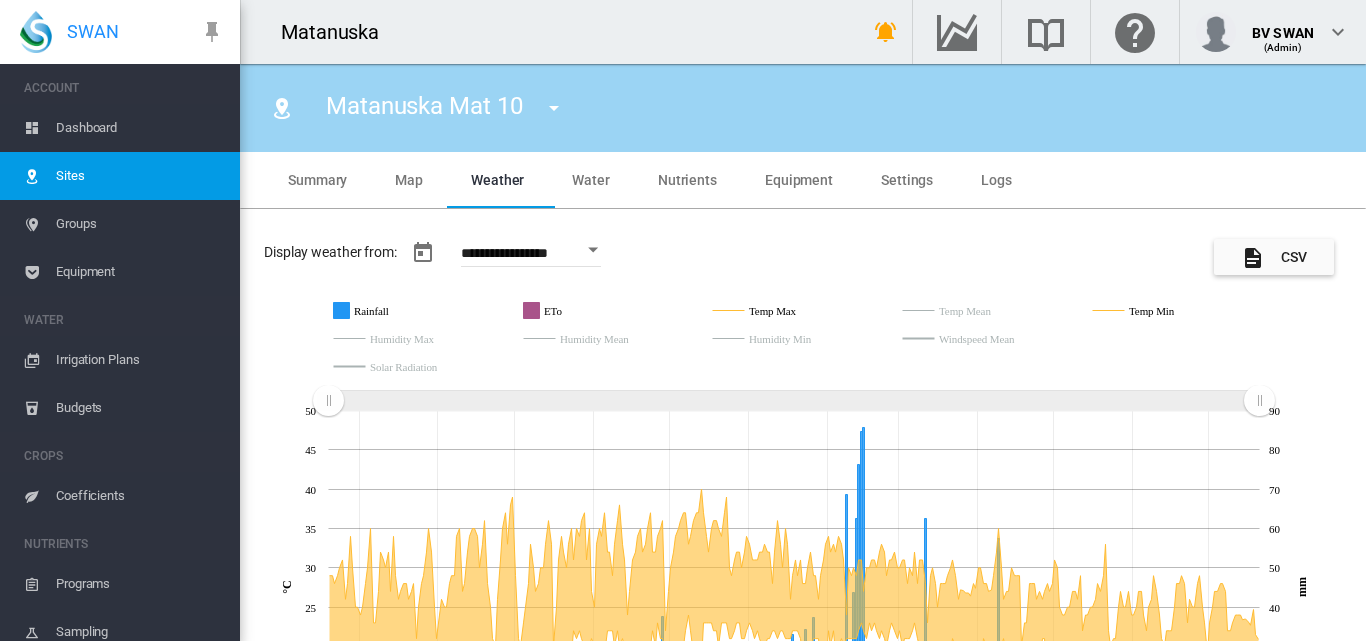 scroll, scrollTop: 700, scrollLeft: 0, axis: vertical 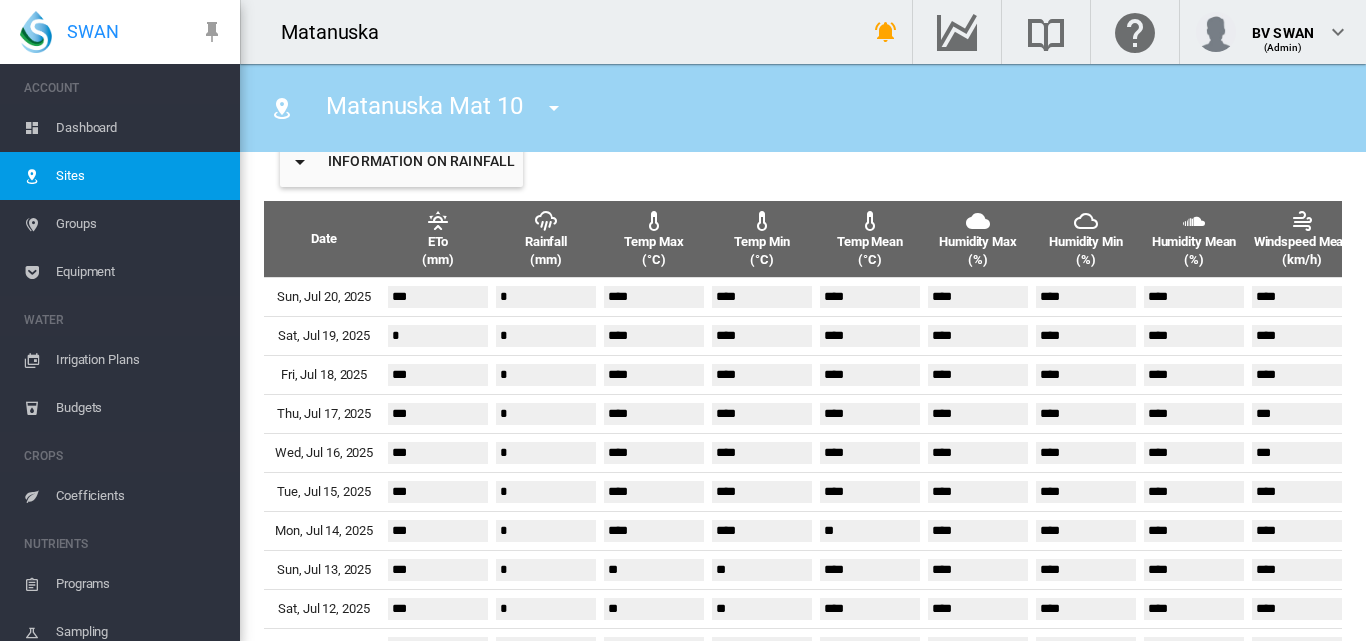 click at bounding box center (554, 108) 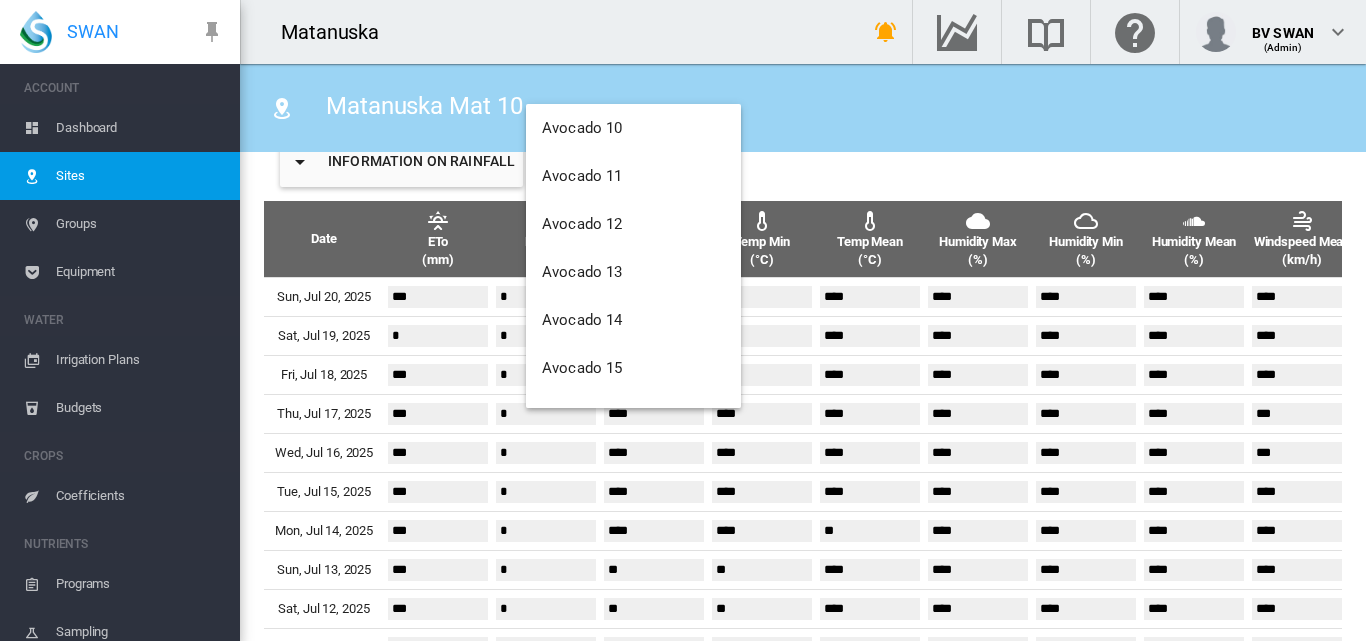 scroll, scrollTop: 700, scrollLeft: 0, axis: vertical 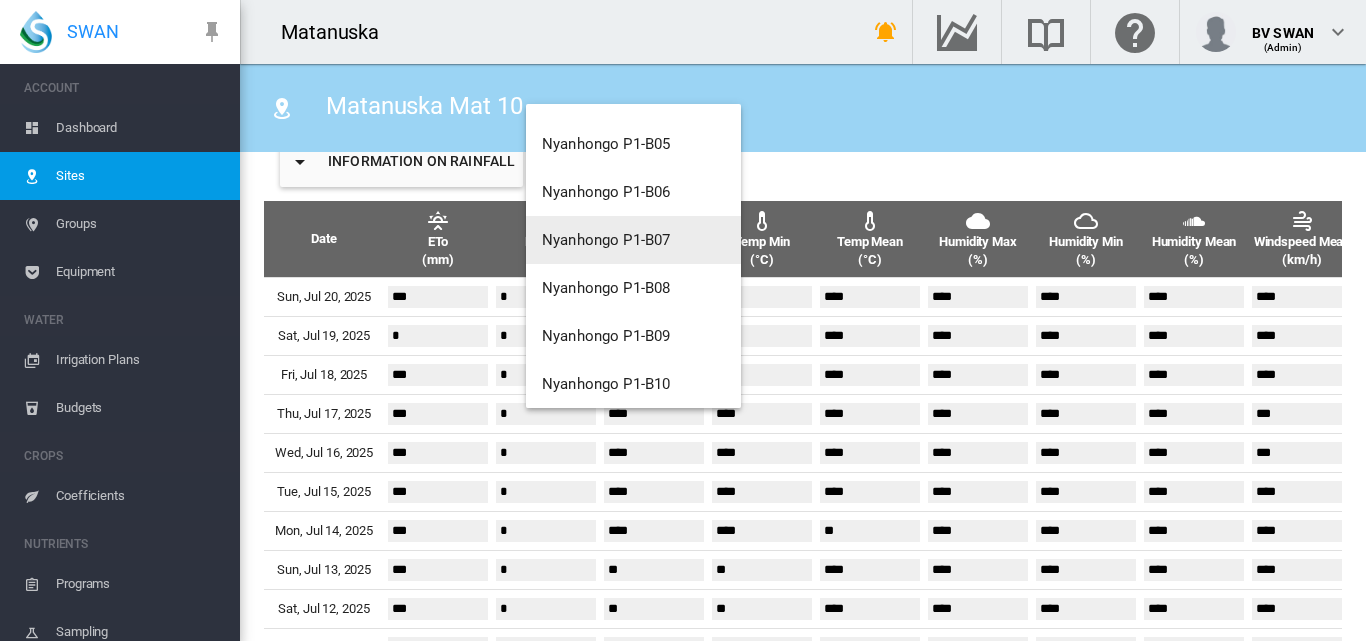 click on "Nyanhongo P1-B07" at bounding box center (633, 240) 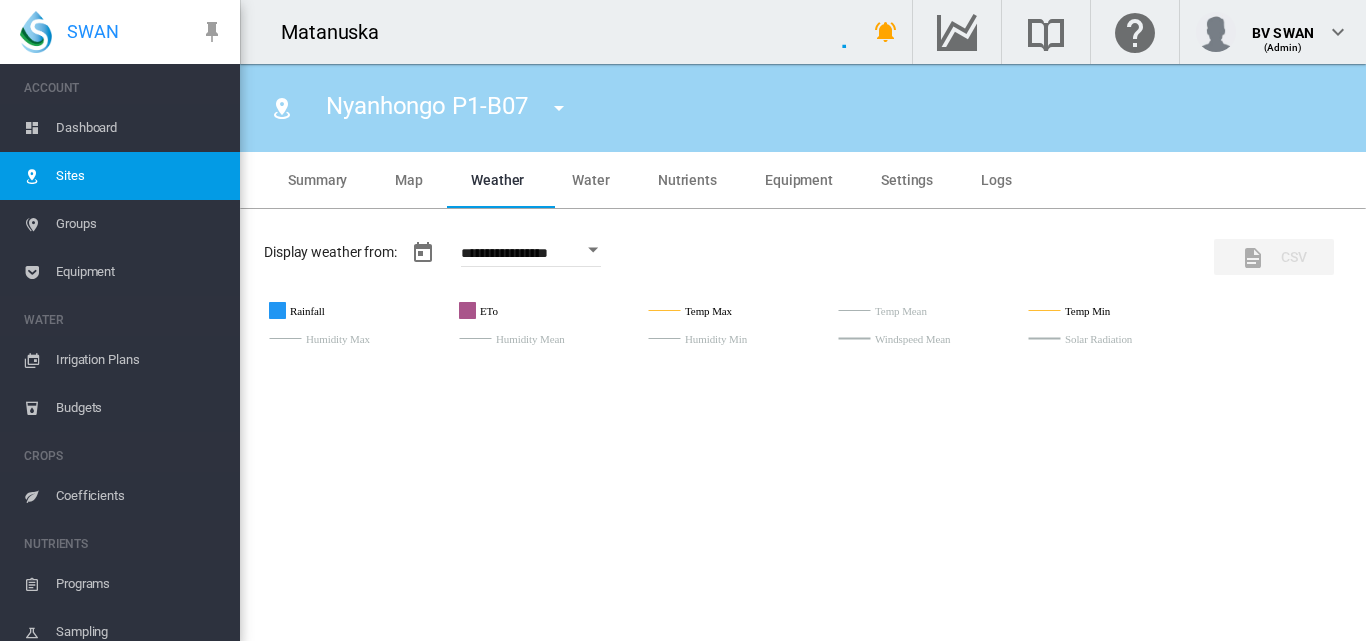 type on "**********" 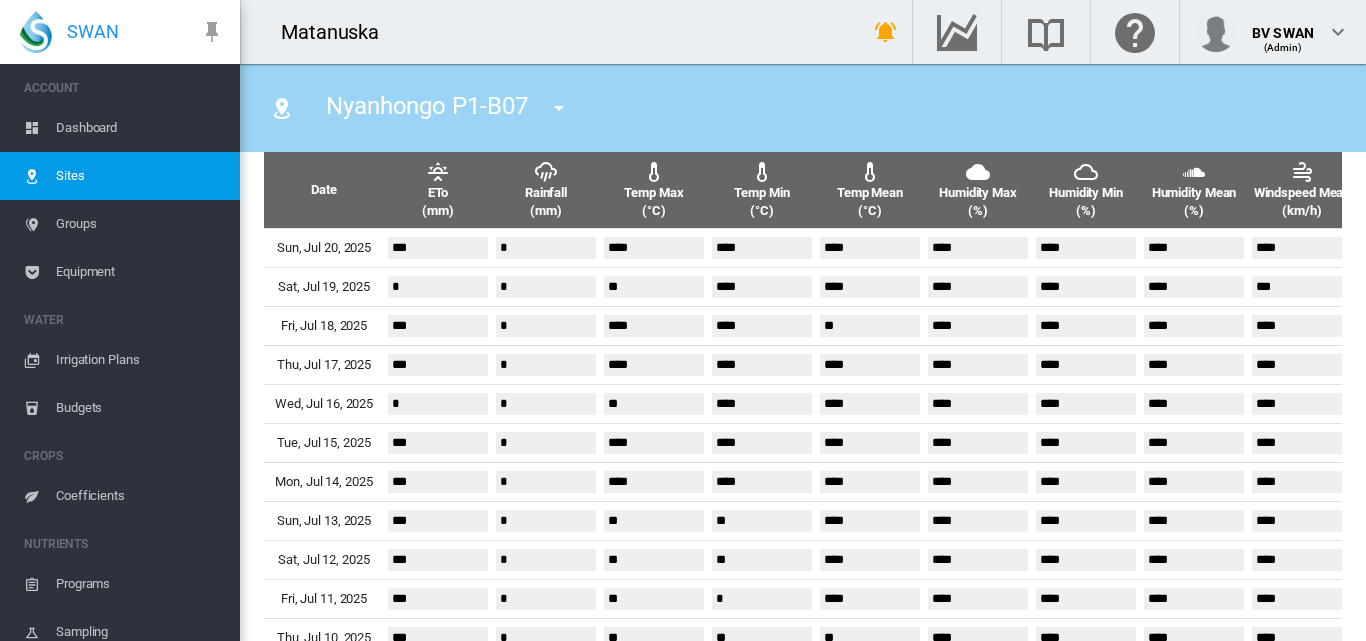 scroll, scrollTop: 744, scrollLeft: 0, axis: vertical 